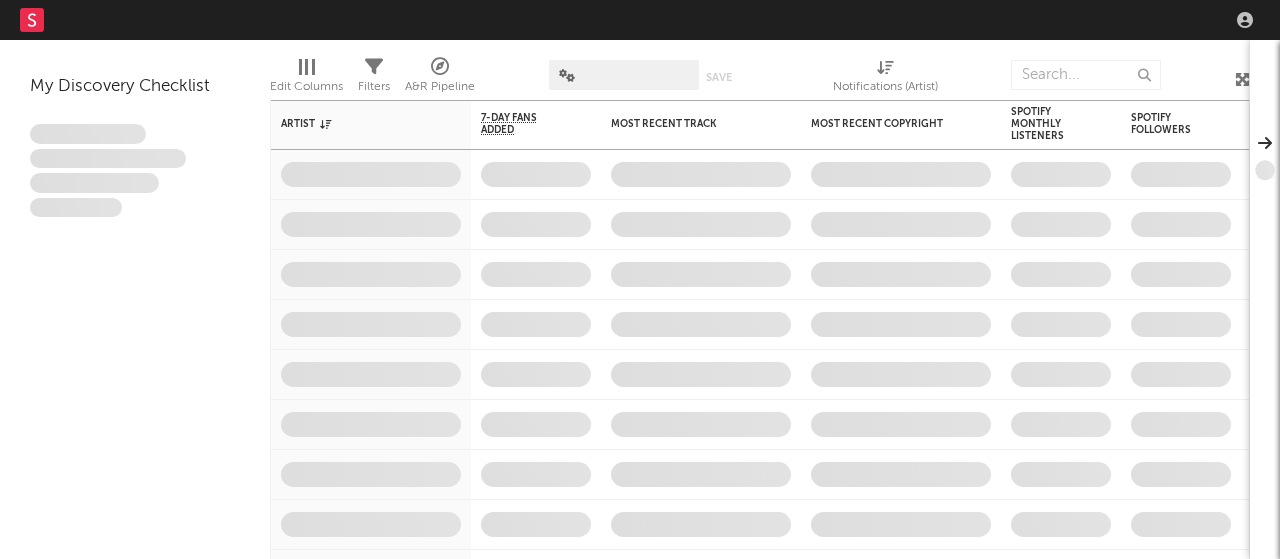 scroll, scrollTop: 0, scrollLeft: 0, axis: both 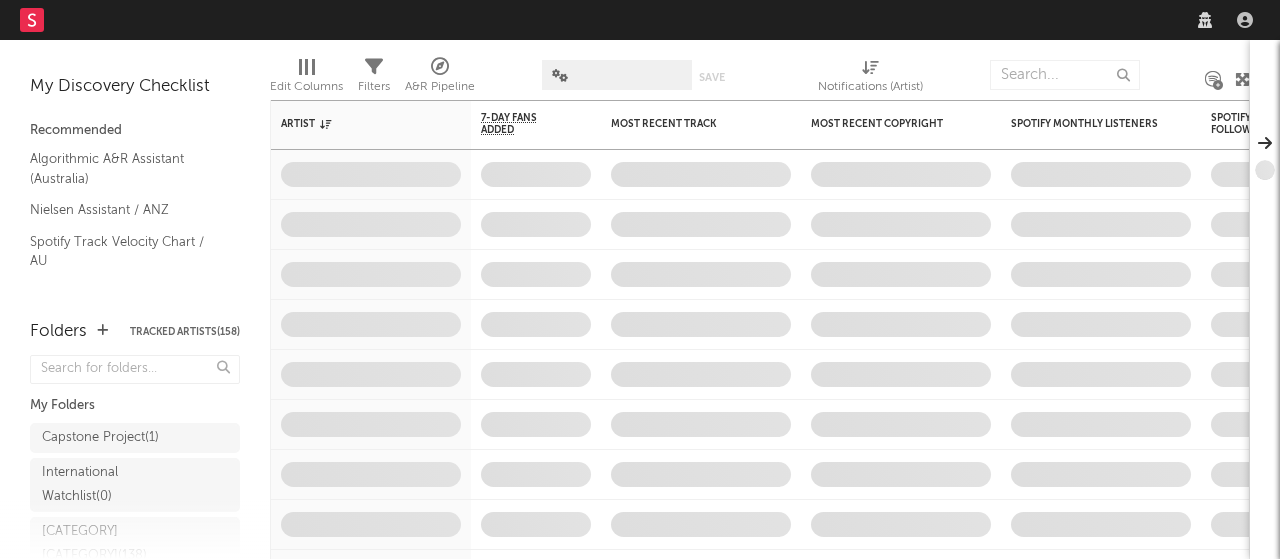 select on "recorded_music" 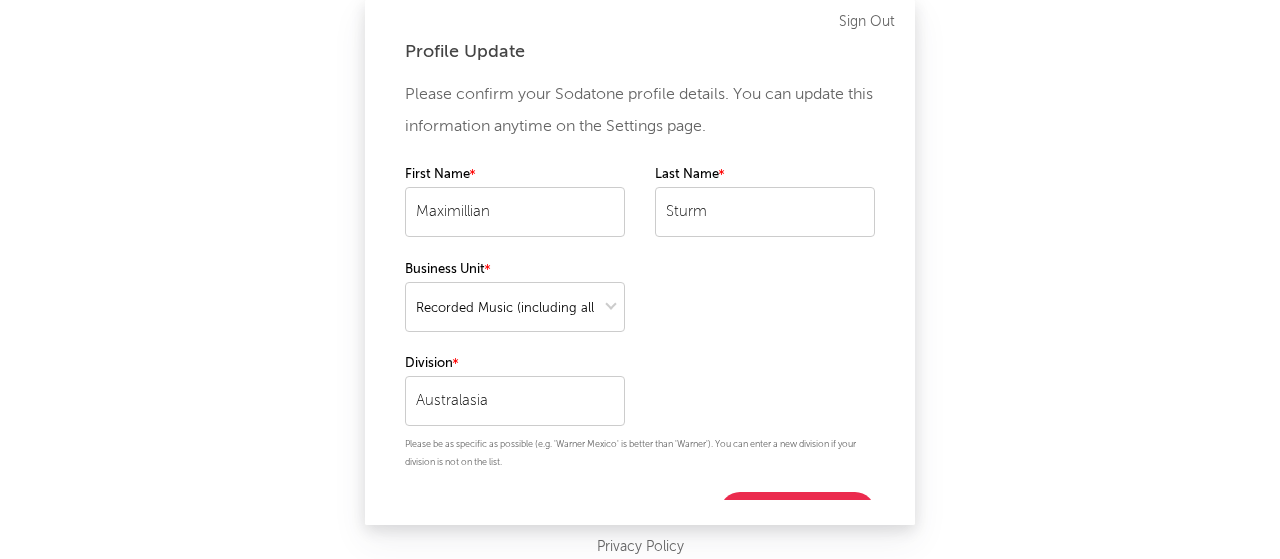 scroll, scrollTop: 31, scrollLeft: 0, axis: vertical 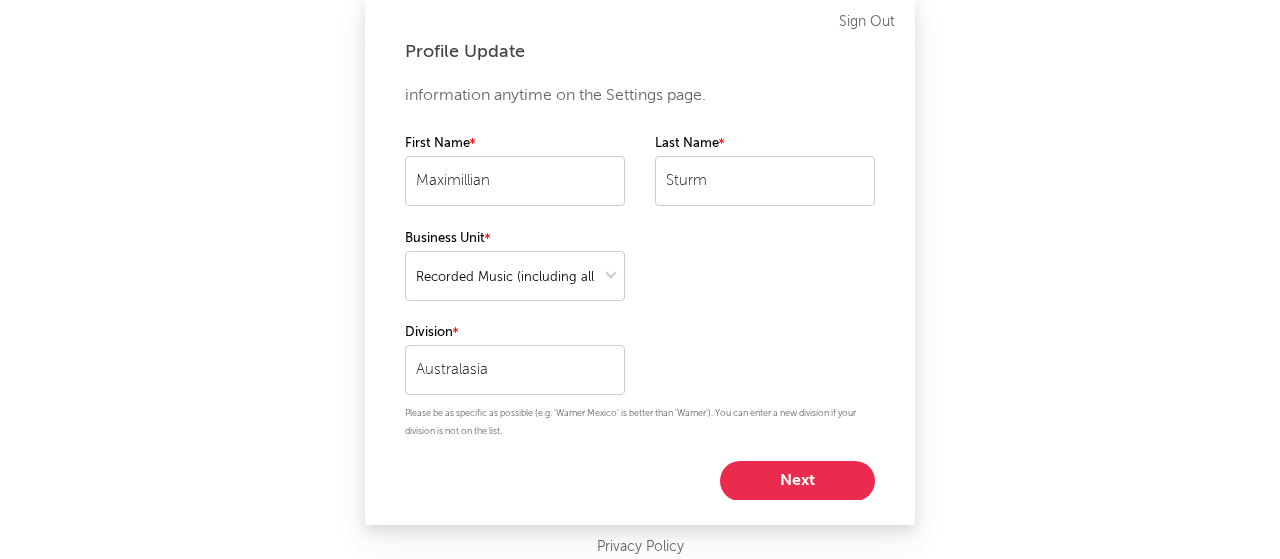 click on "Next" at bounding box center (797, 481) 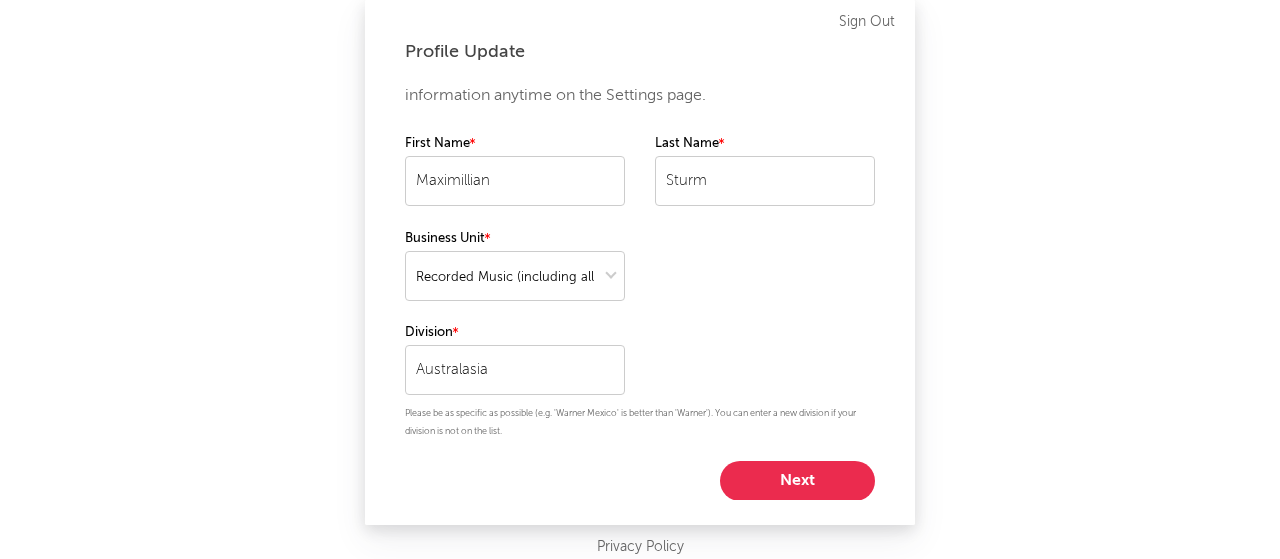 select on "other" 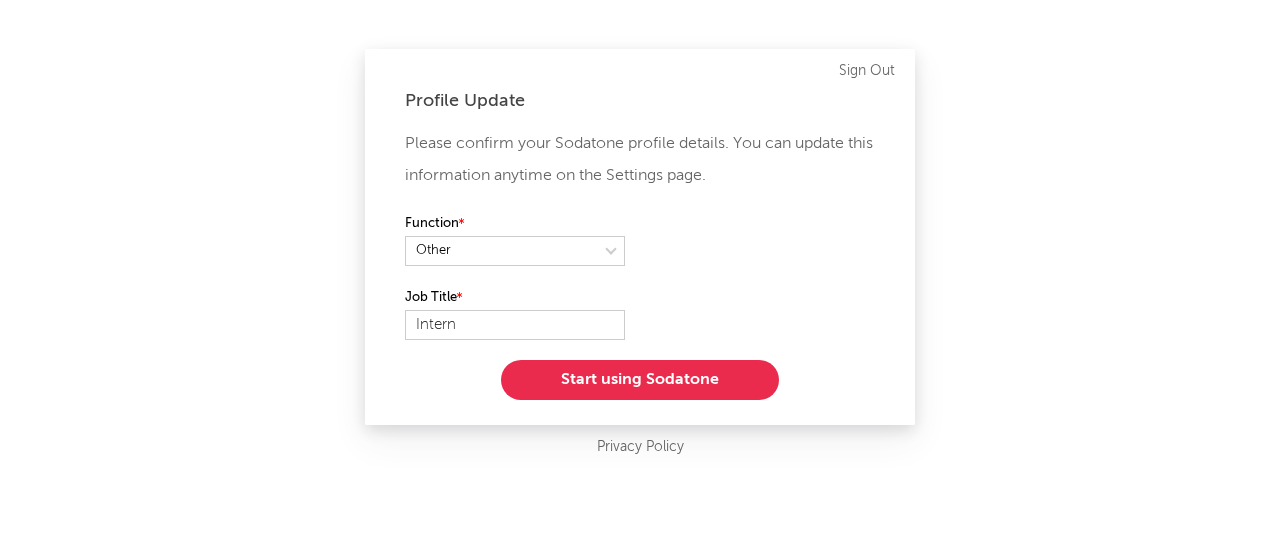 click on "Start using Sodatone" at bounding box center [640, 380] 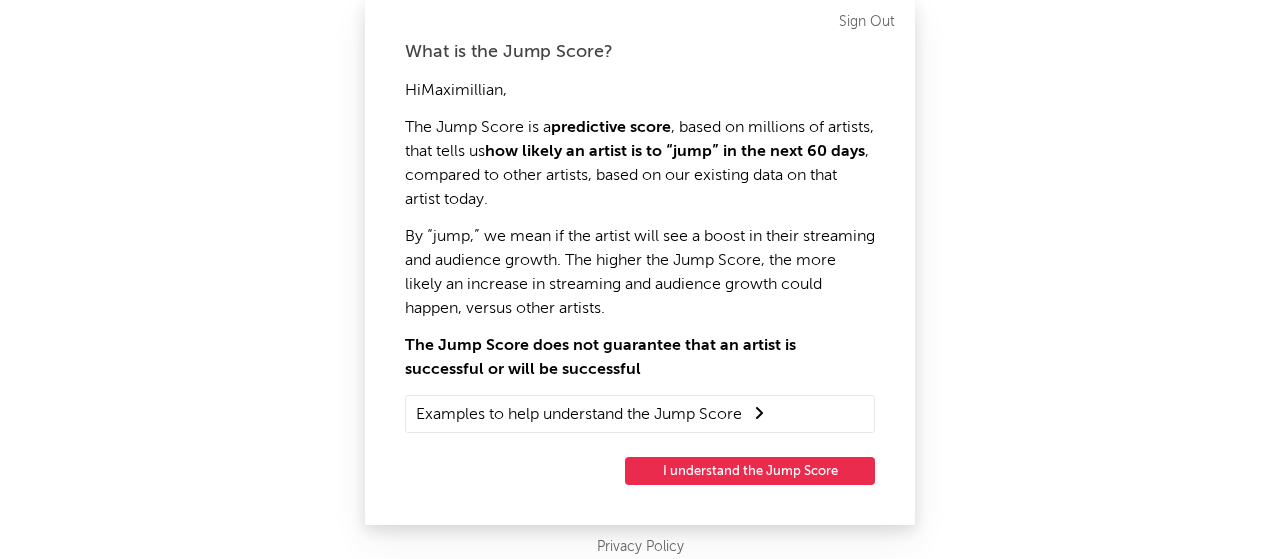 click on "I understand the Jump Score" at bounding box center [750, 471] 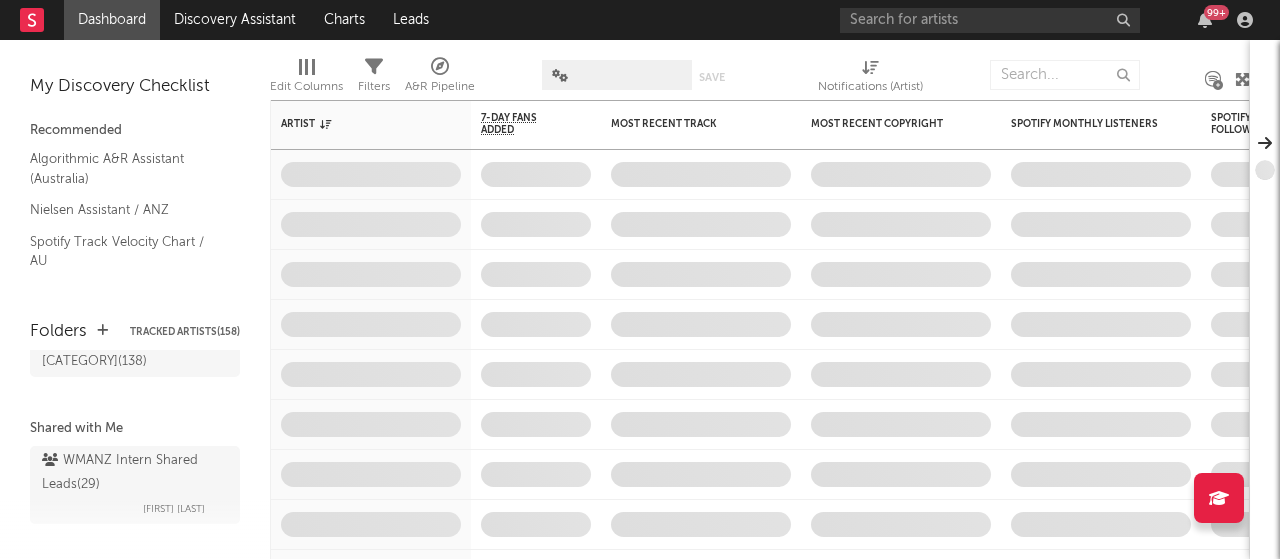 scroll, scrollTop: 200, scrollLeft: 0, axis: vertical 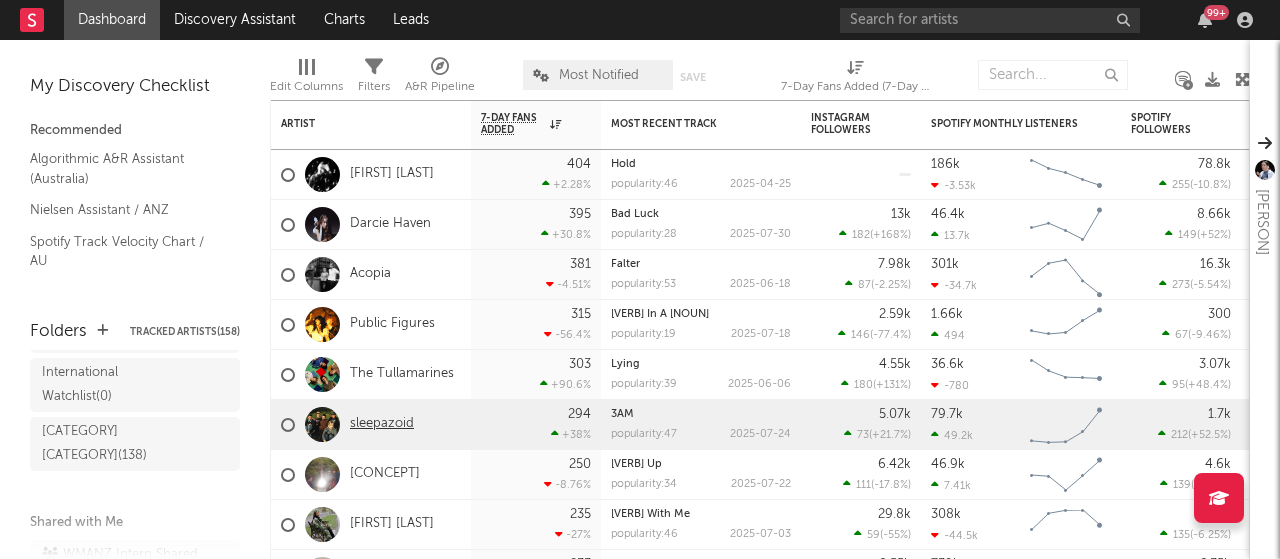 click on "sleepazoid" at bounding box center [382, 424] 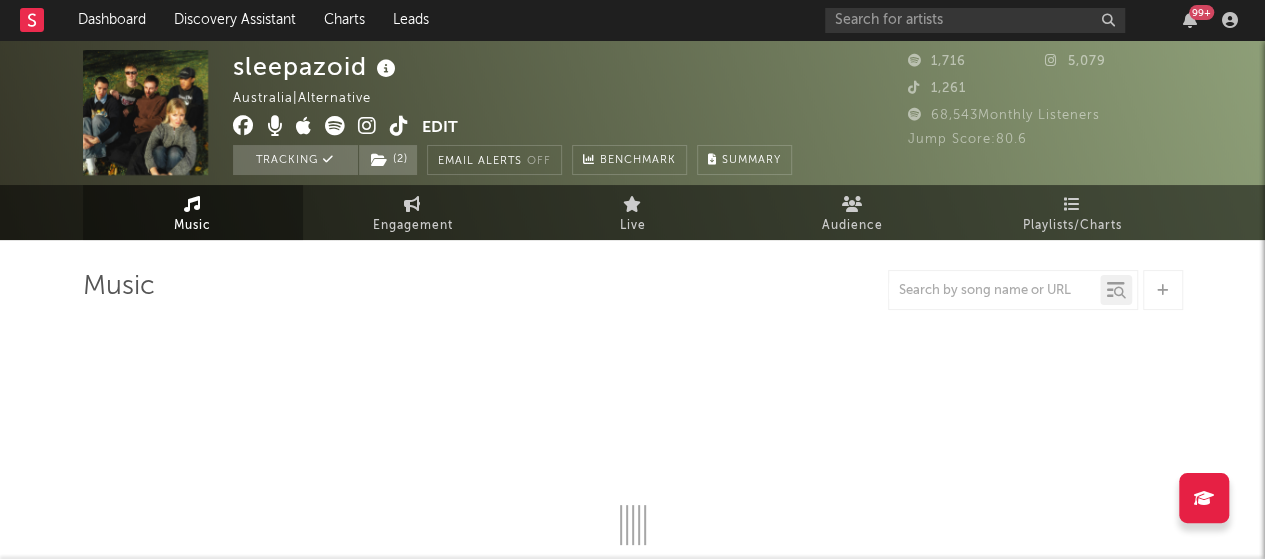 select on "1w" 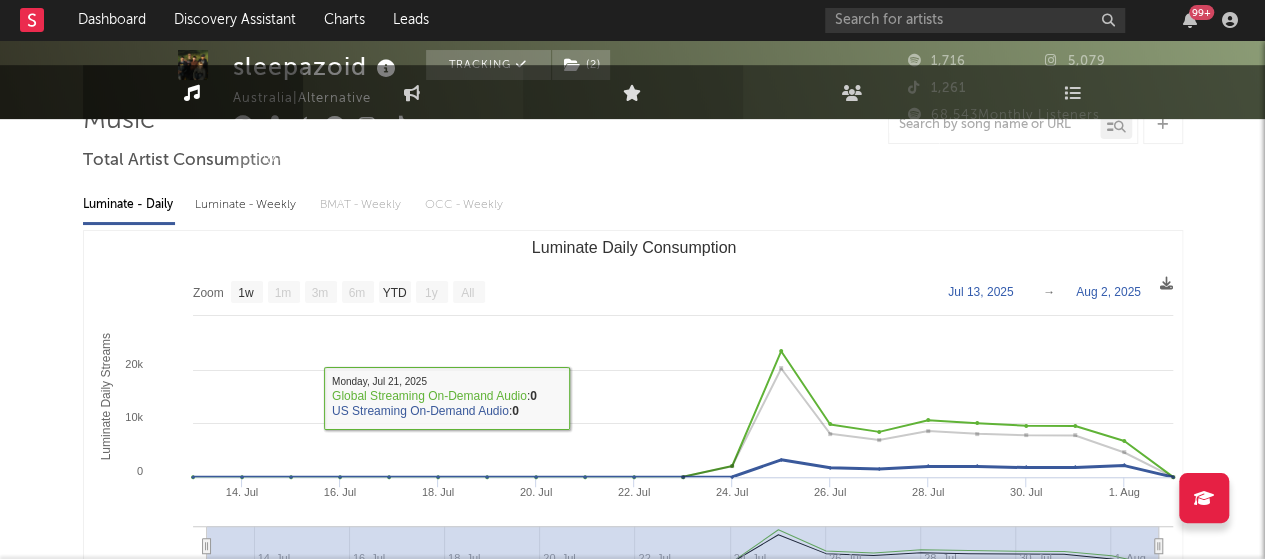 scroll, scrollTop: 0, scrollLeft: 0, axis: both 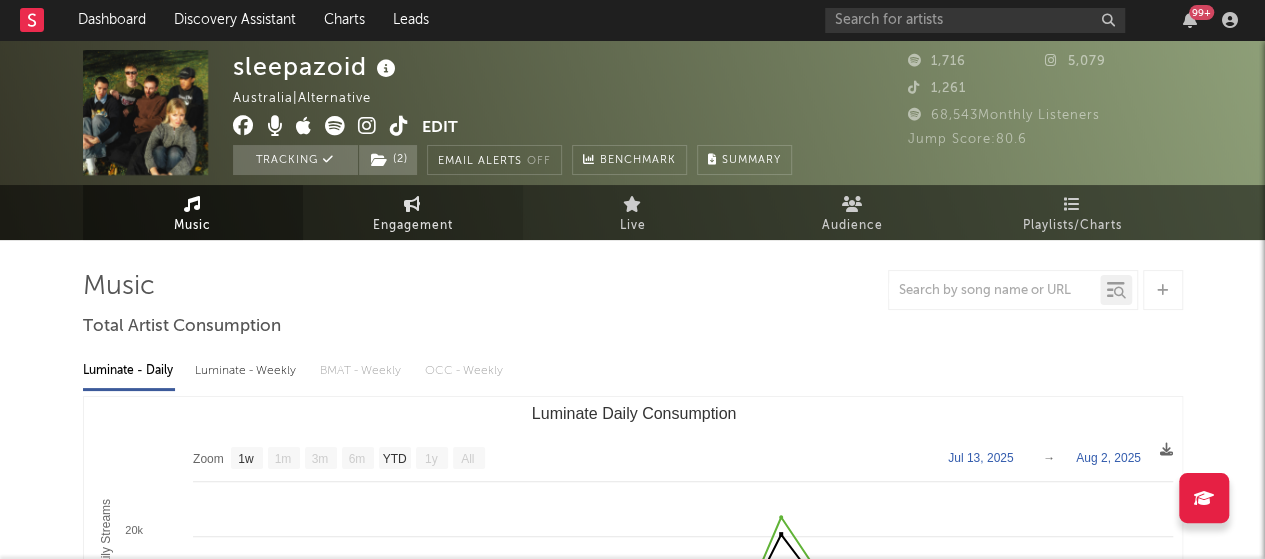 click at bounding box center (412, 204) 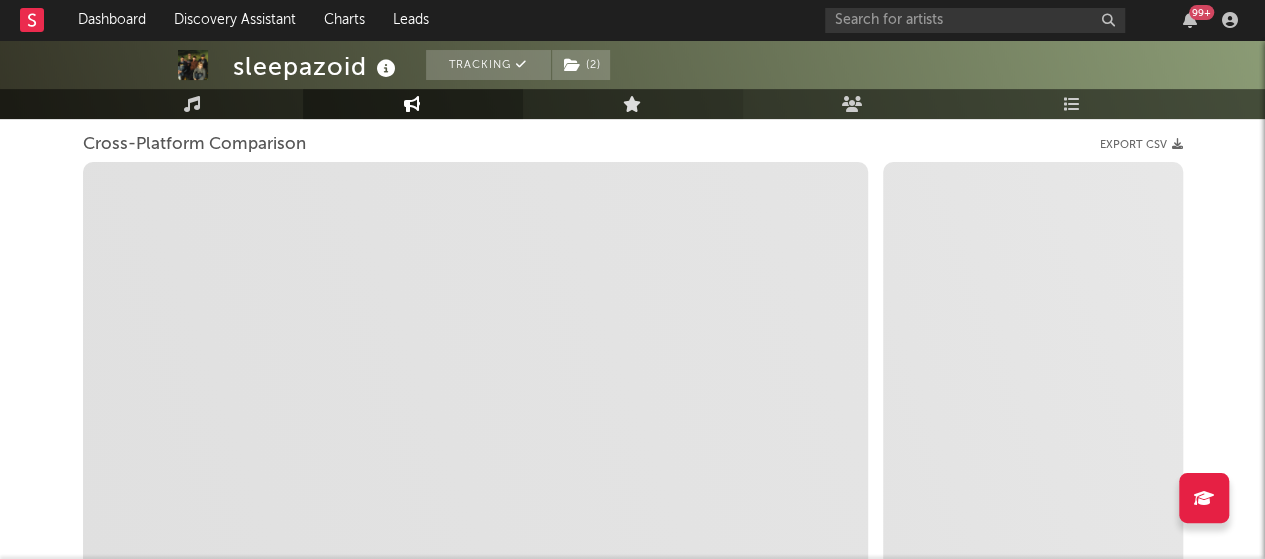 scroll, scrollTop: 300, scrollLeft: 0, axis: vertical 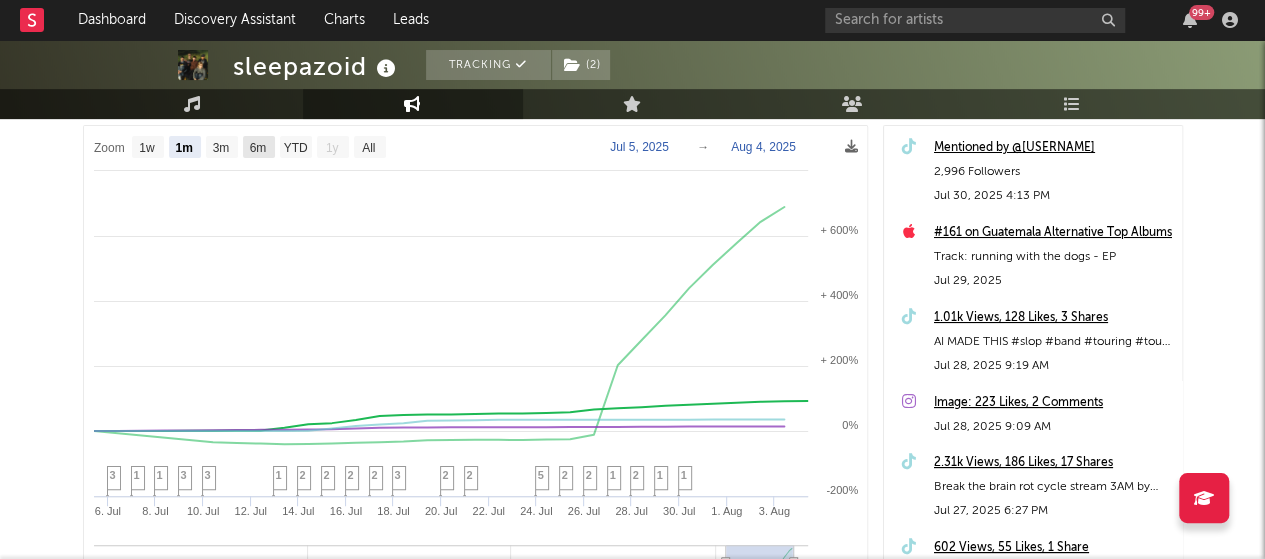 click on "6m" 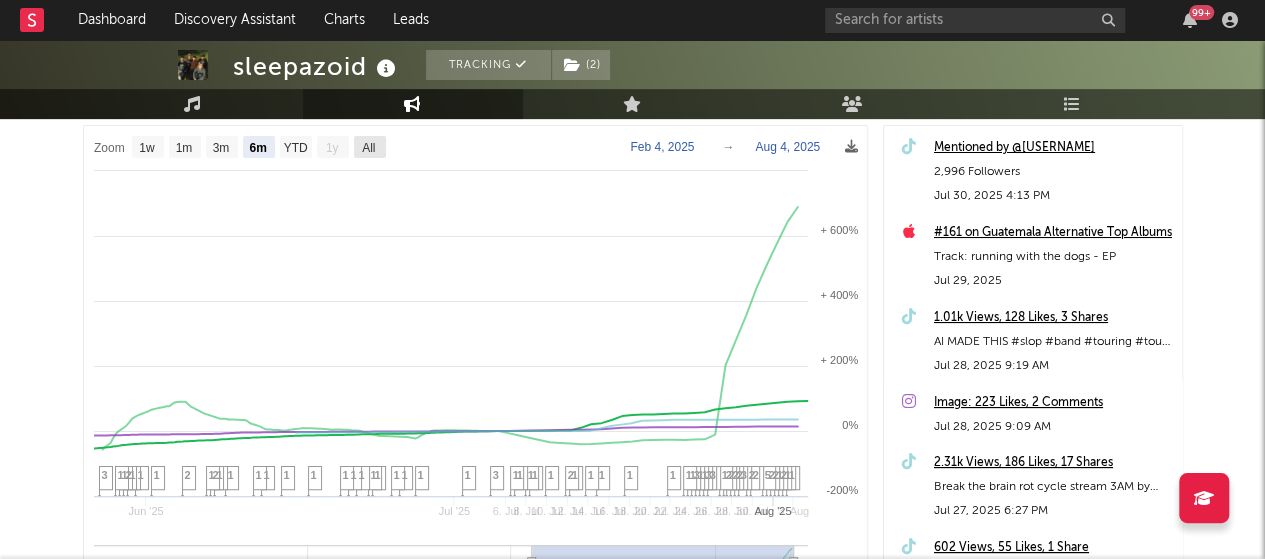 select on "6m" 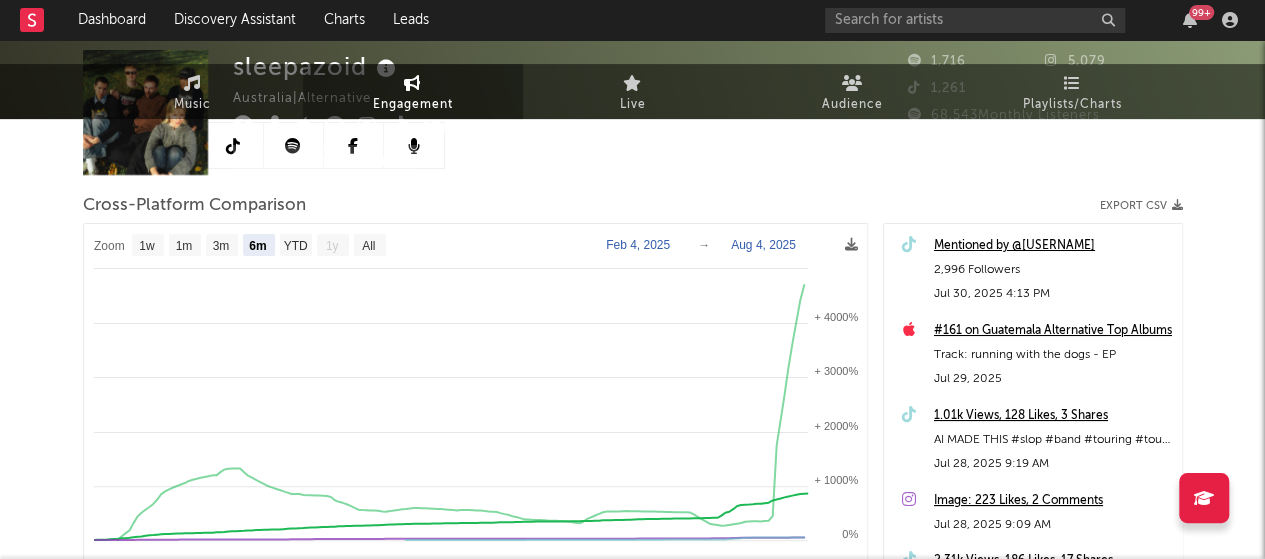 scroll, scrollTop: 0, scrollLeft: 0, axis: both 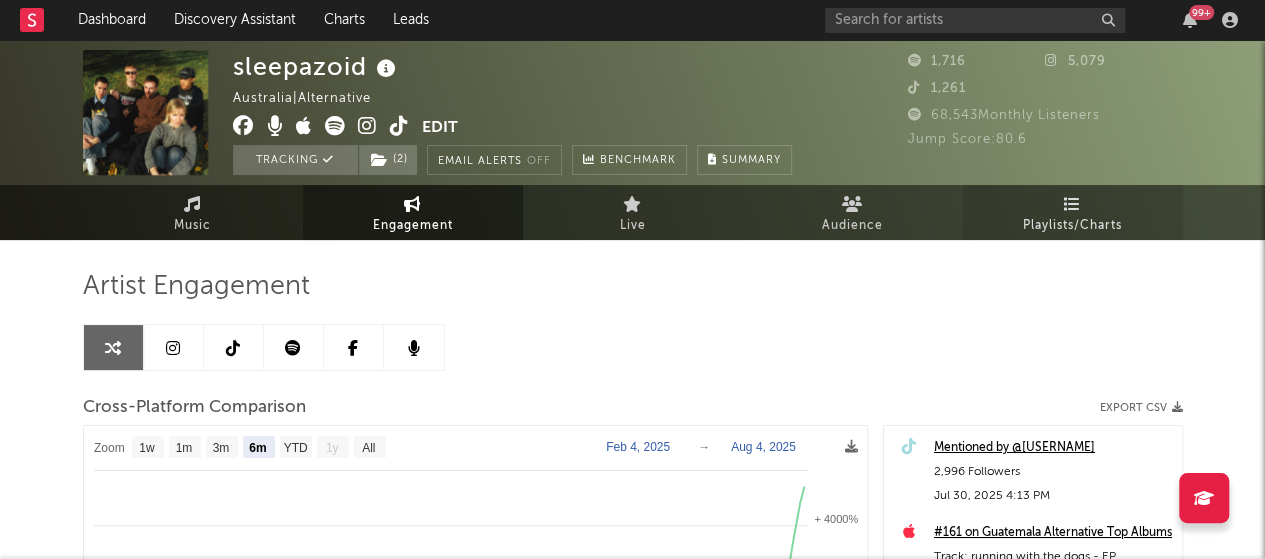 click on "Playlists/Charts" at bounding box center [1073, 212] 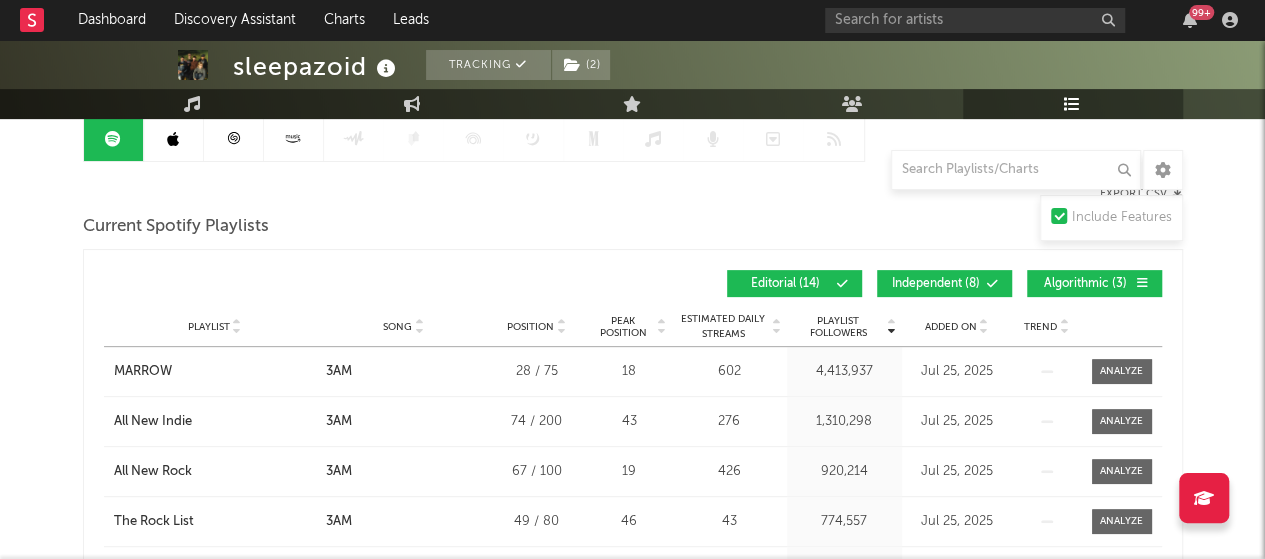 scroll, scrollTop: 241, scrollLeft: 0, axis: vertical 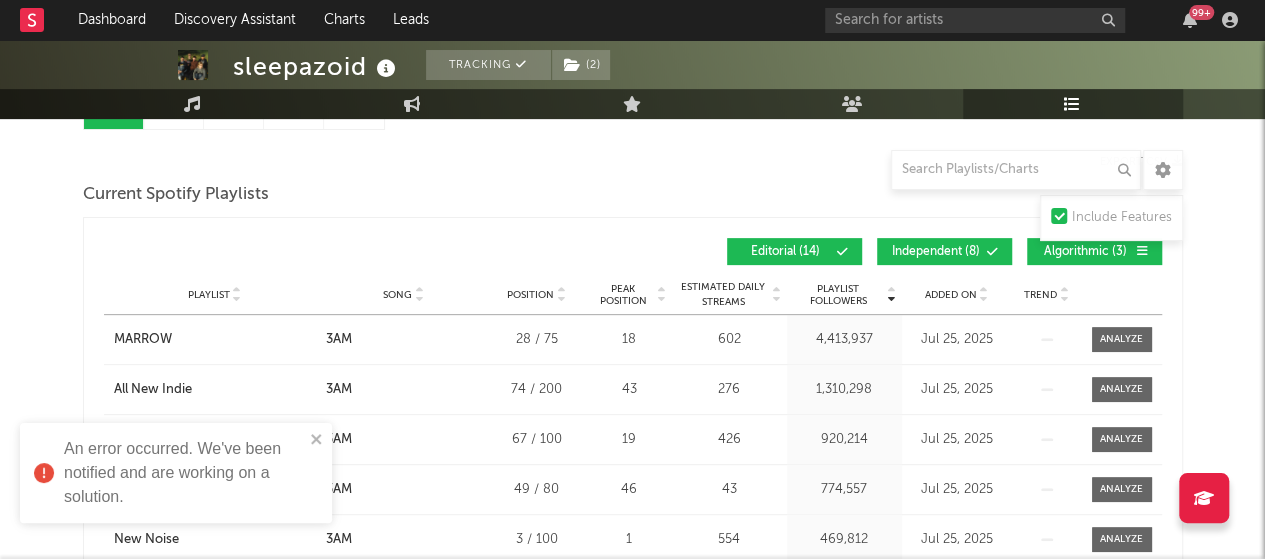 click on "An error occurred. We've been notified and are working on a solution." at bounding box center [176, 473] 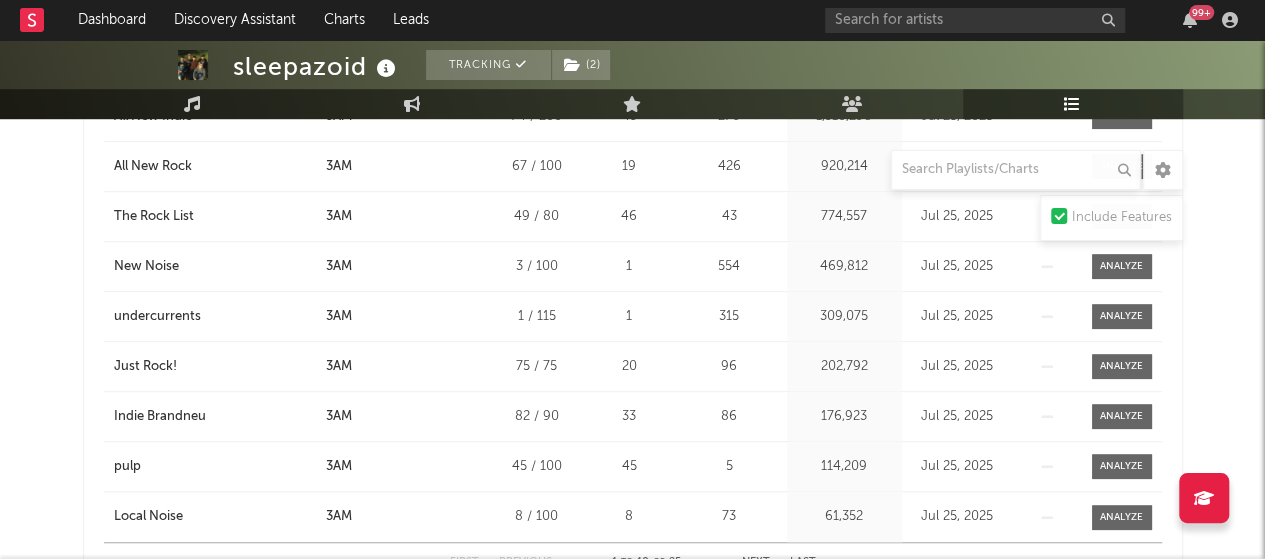 scroll, scrollTop: 541, scrollLeft: 0, axis: vertical 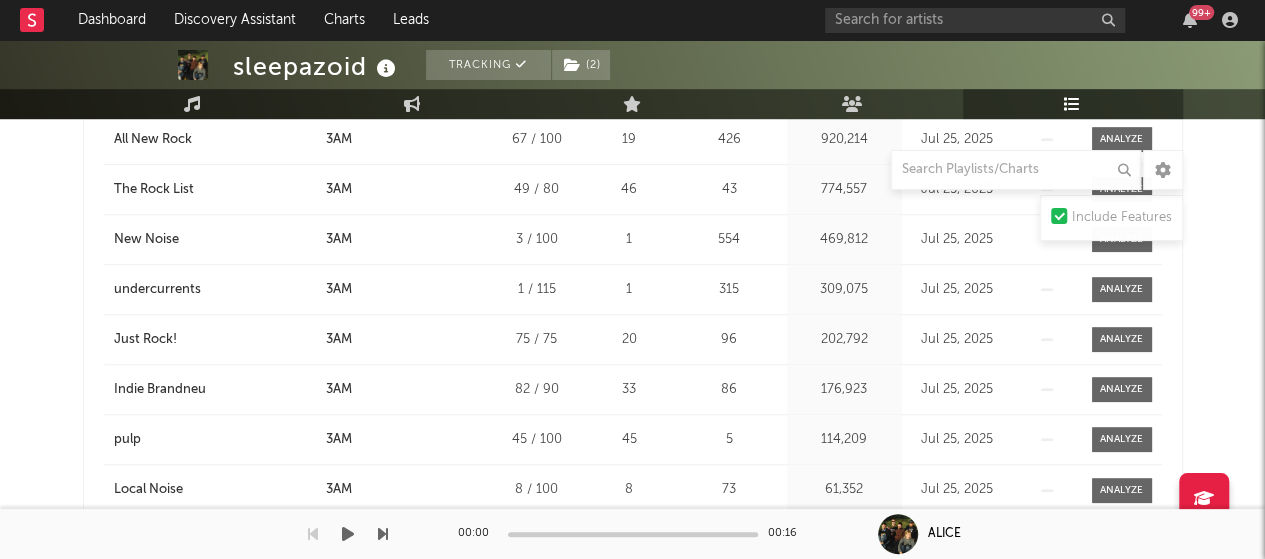 click on "00:00 00:16" at bounding box center [633, 534] 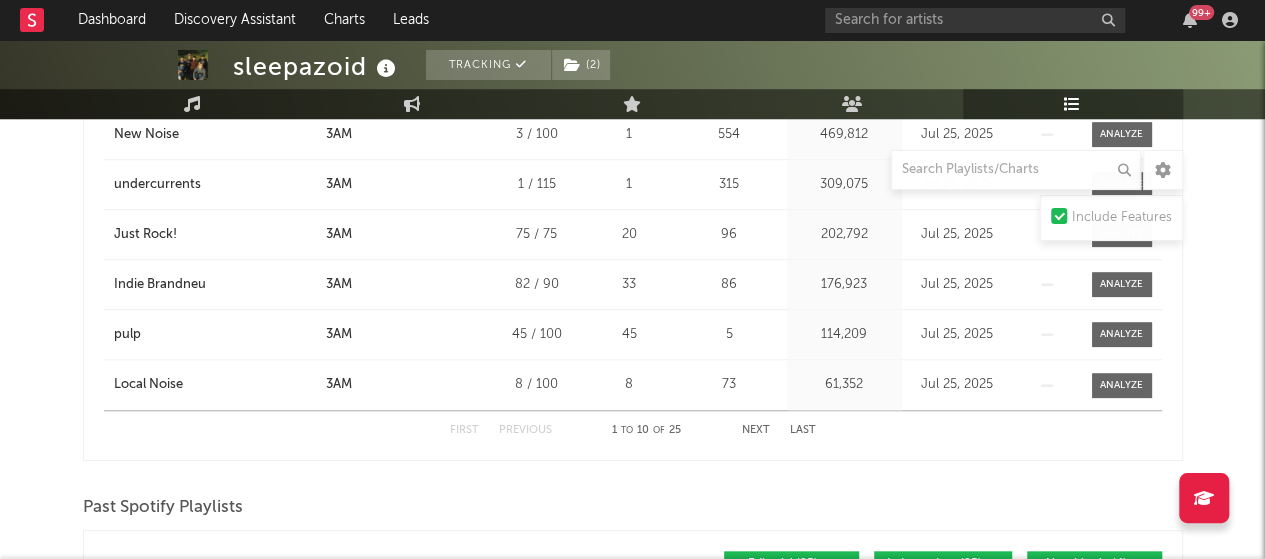 scroll, scrollTop: 741, scrollLeft: 0, axis: vertical 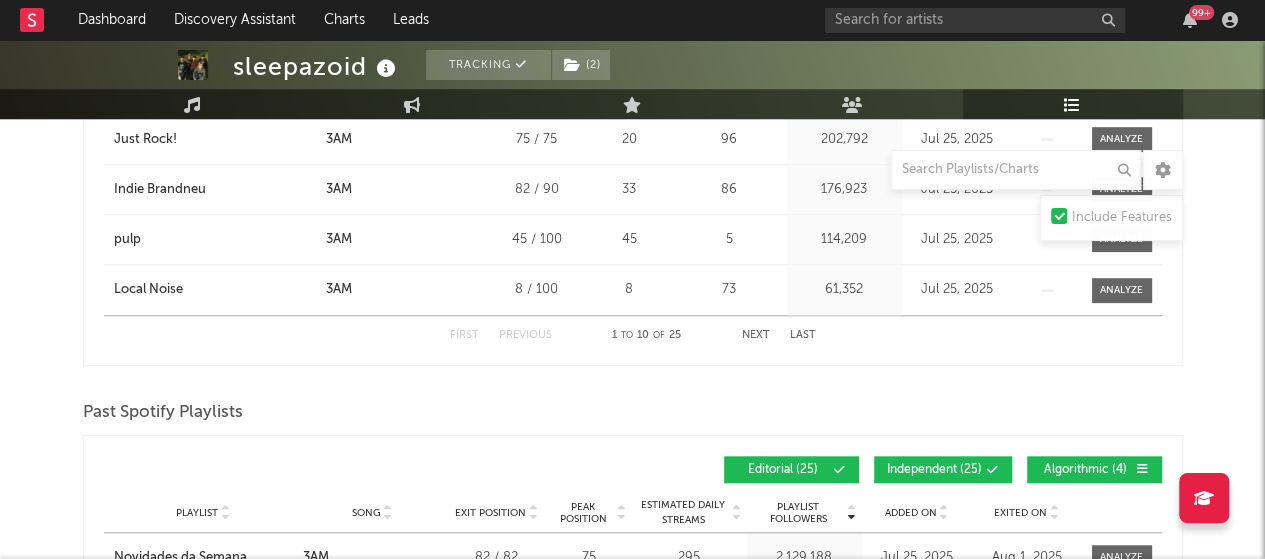 click on "First Previous 1   to   10   of   25 Next Last" at bounding box center [633, 335] 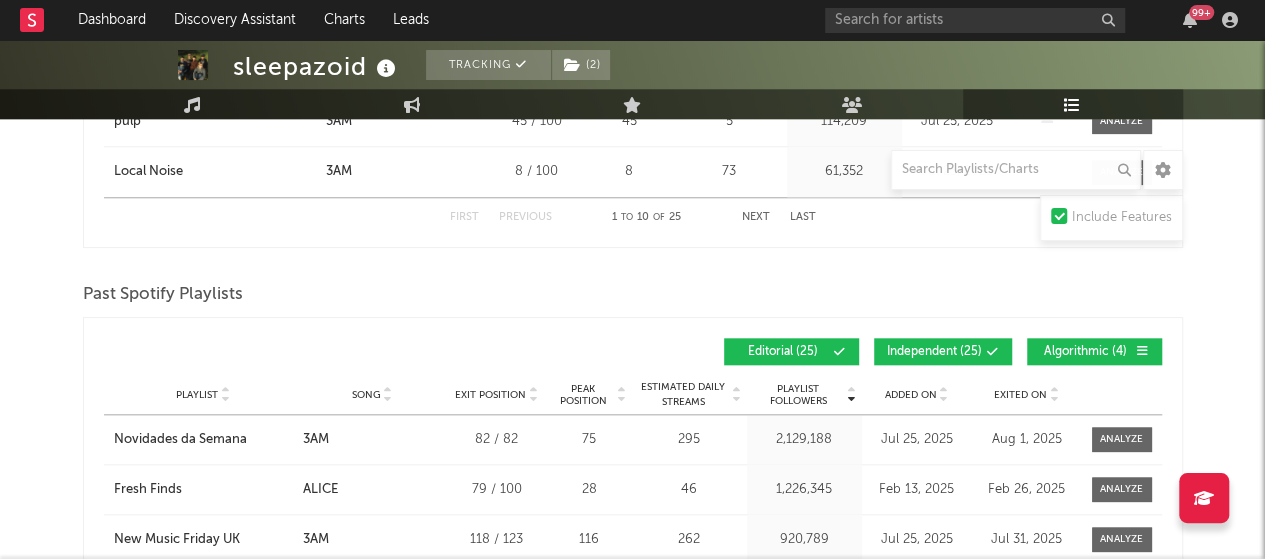 scroll, scrollTop: 941, scrollLeft: 0, axis: vertical 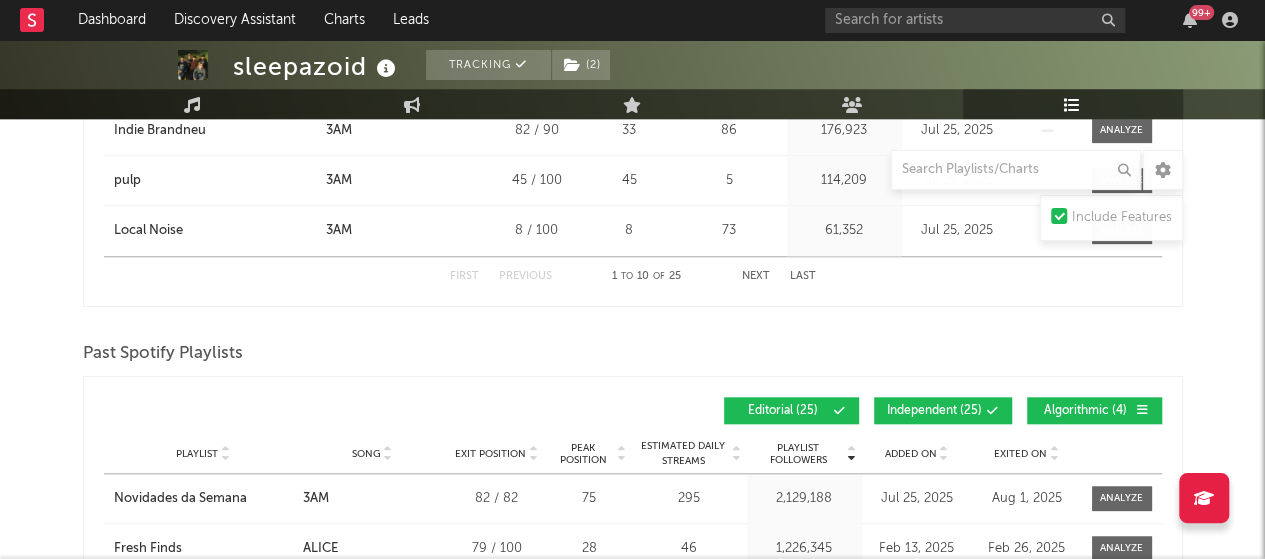 click on "Next" at bounding box center (756, 276) 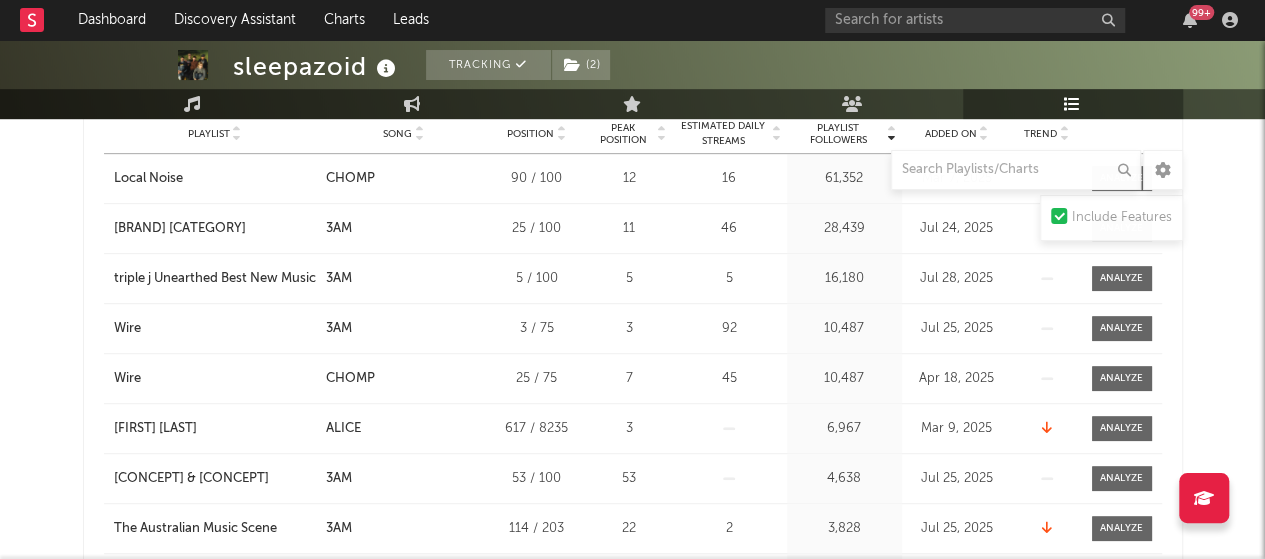 scroll, scrollTop: 400, scrollLeft: 0, axis: vertical 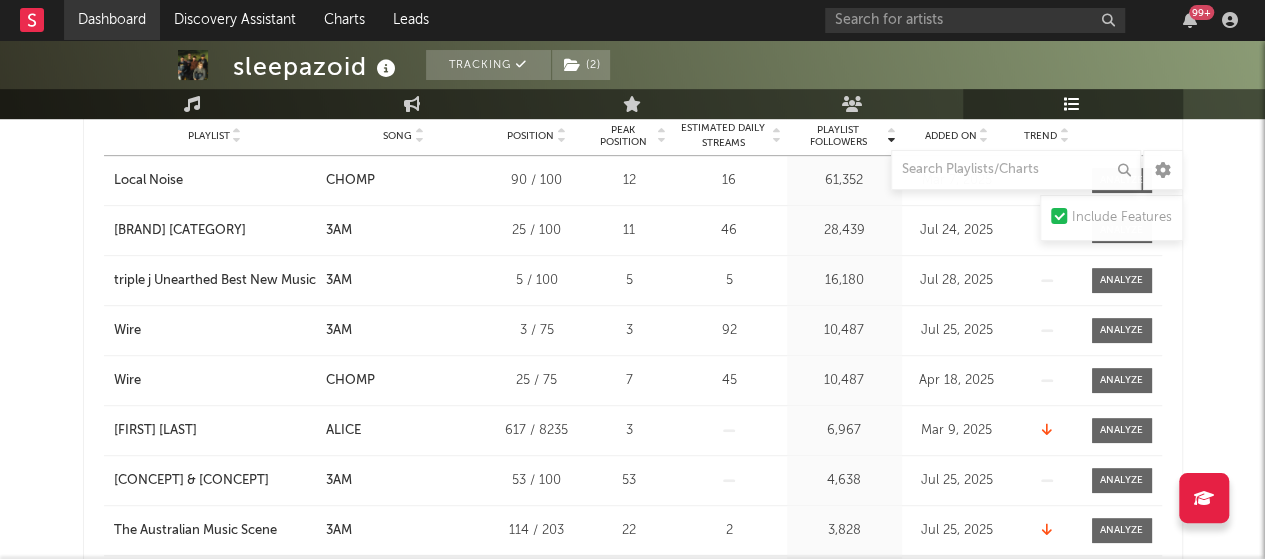 click on "Dashboard" at bounding box center (112, 20) 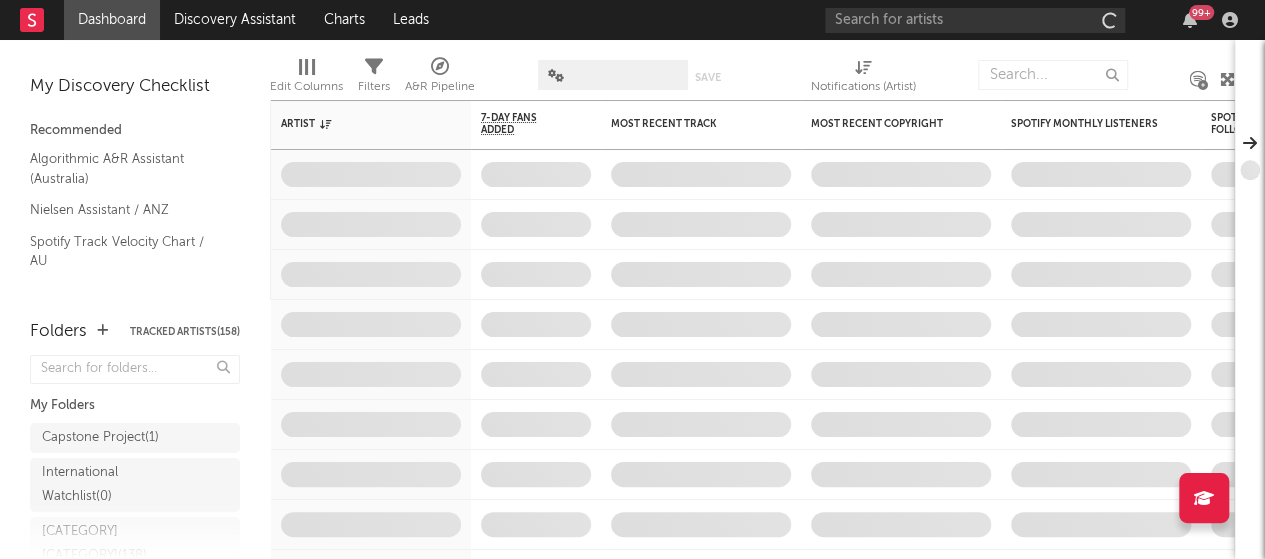 scroll, scrollTop: 0, scrollLeft: 0, axis: both 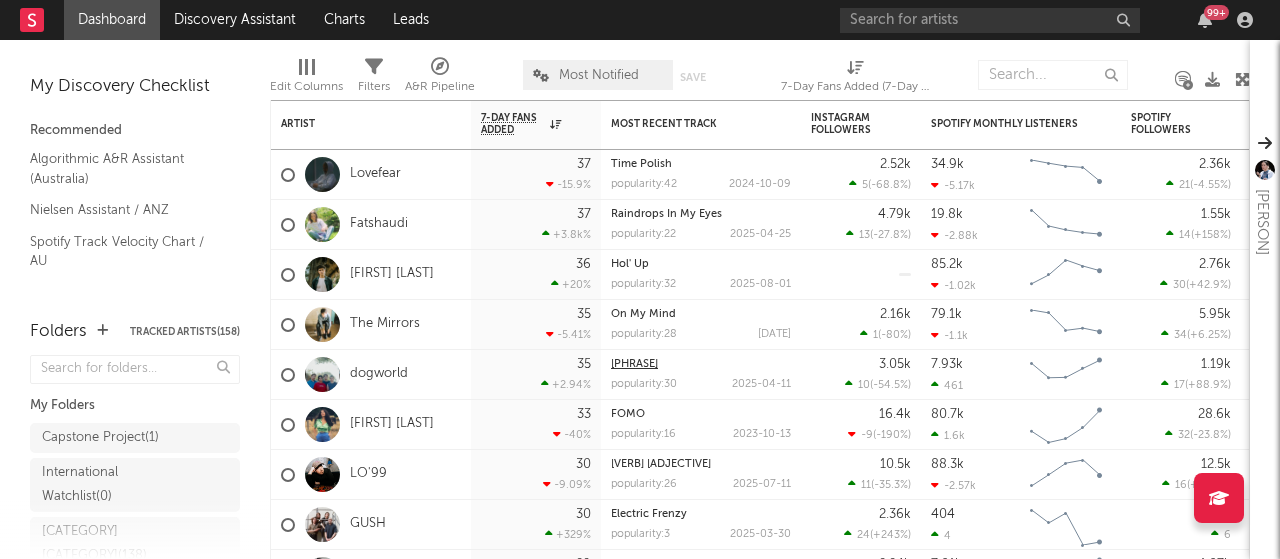 click on "[PHRASE]" at bounding box center (634, 364) 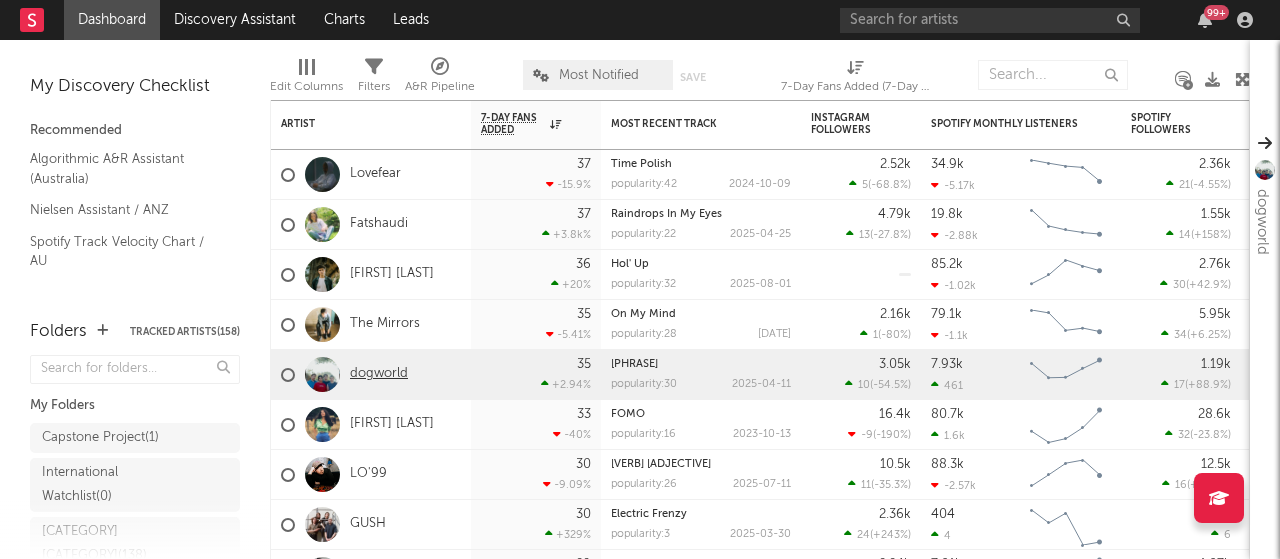 click on "dogworld" at bounding box center (379, 374) 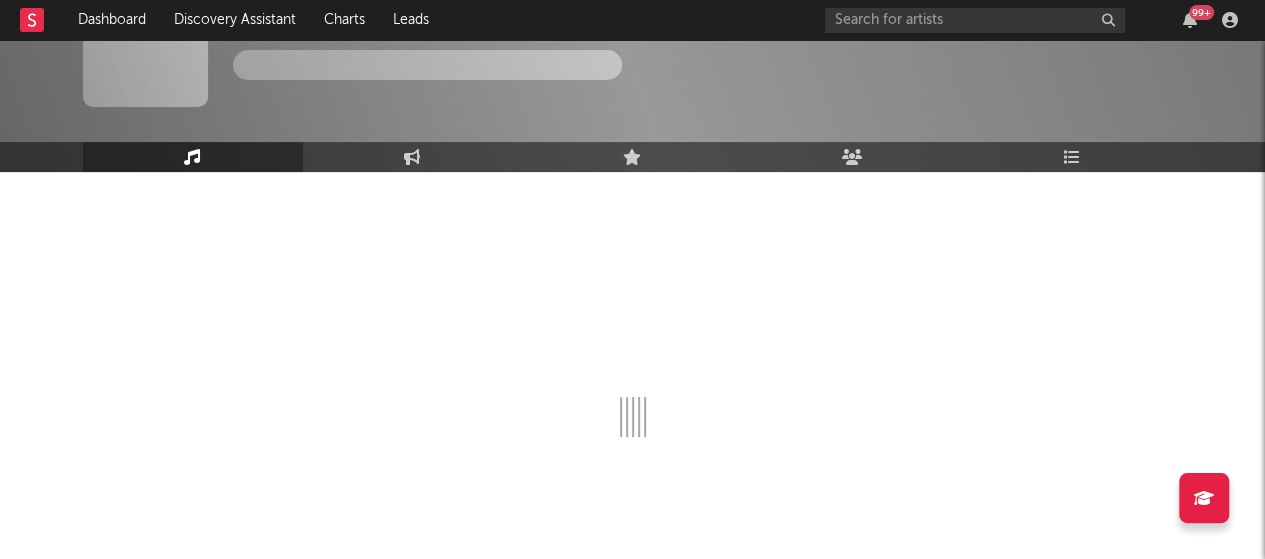 scroll, scrollTop: 136, scrollLeft: 0, axis: vertical 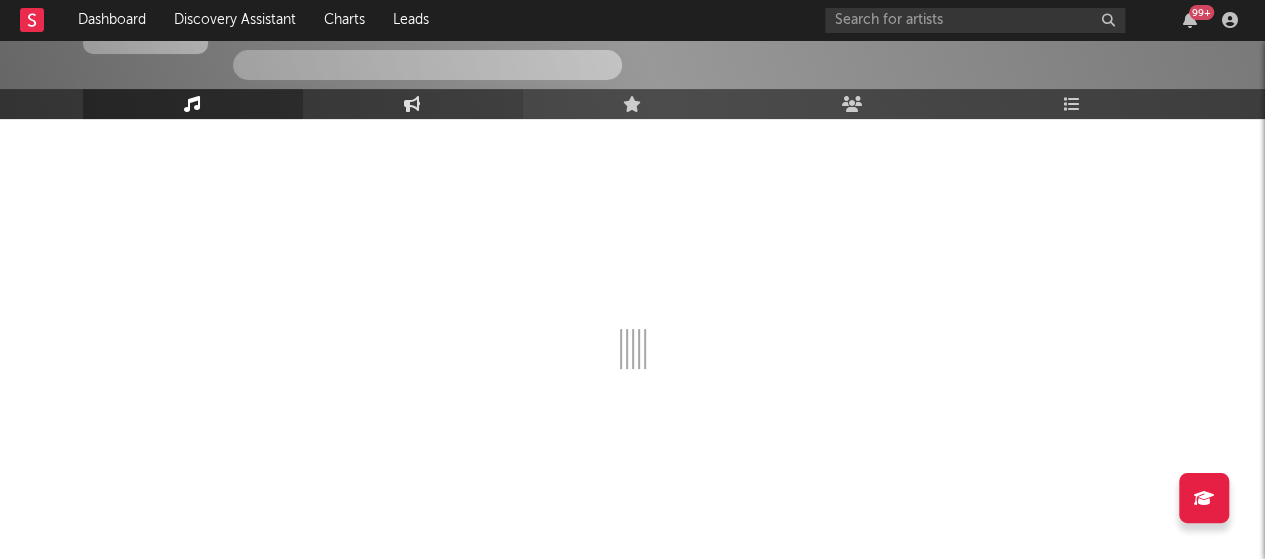 select on "6m" 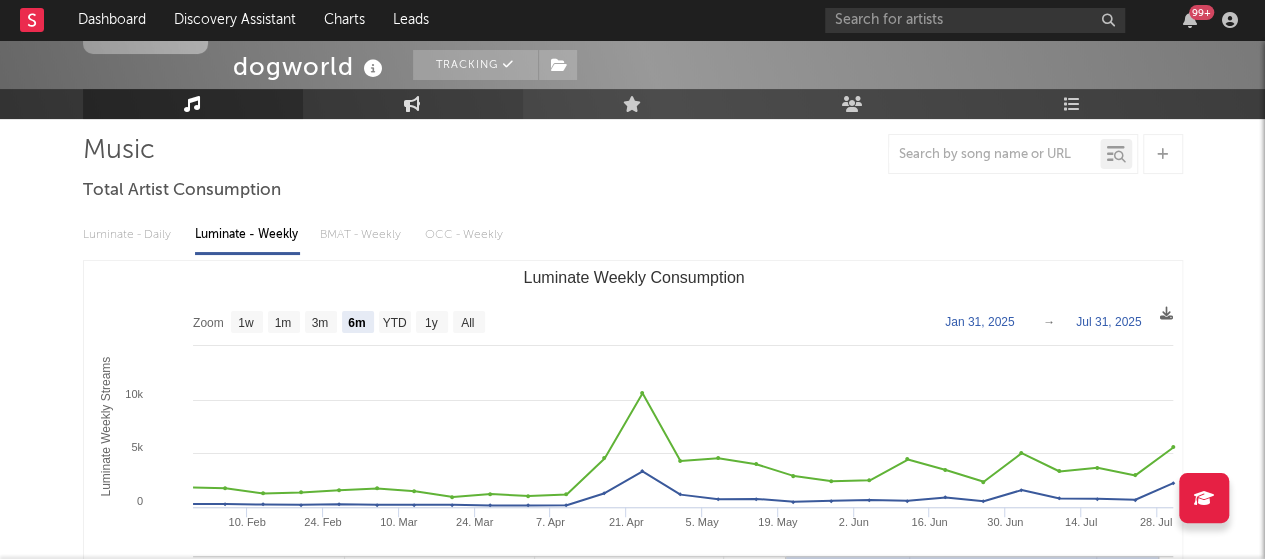 click at bounding box center [412, 104] 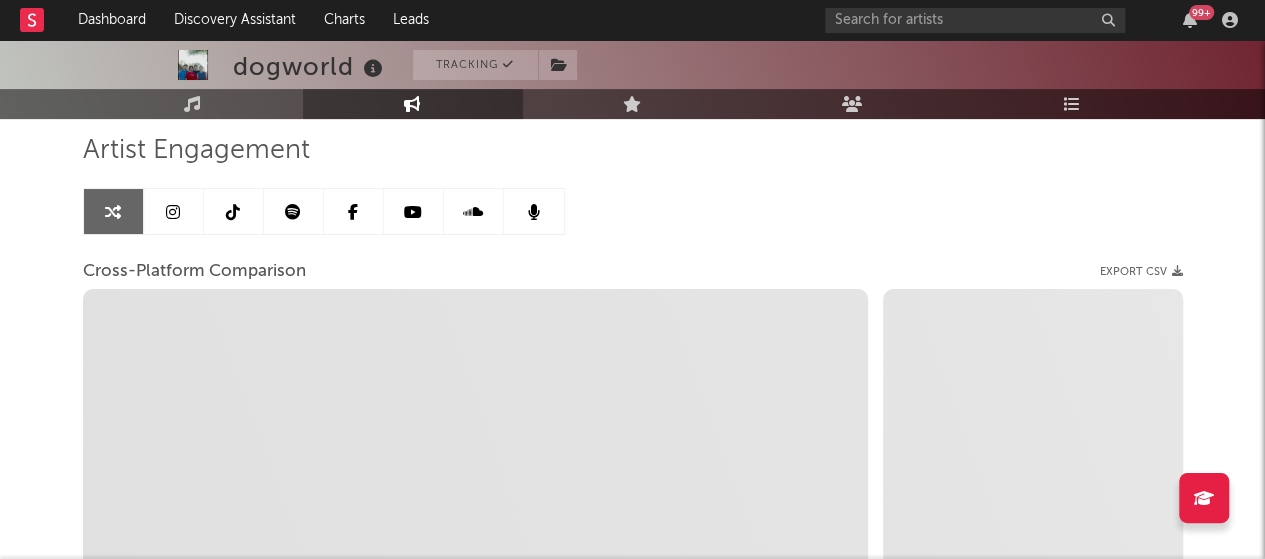 select on "1w" 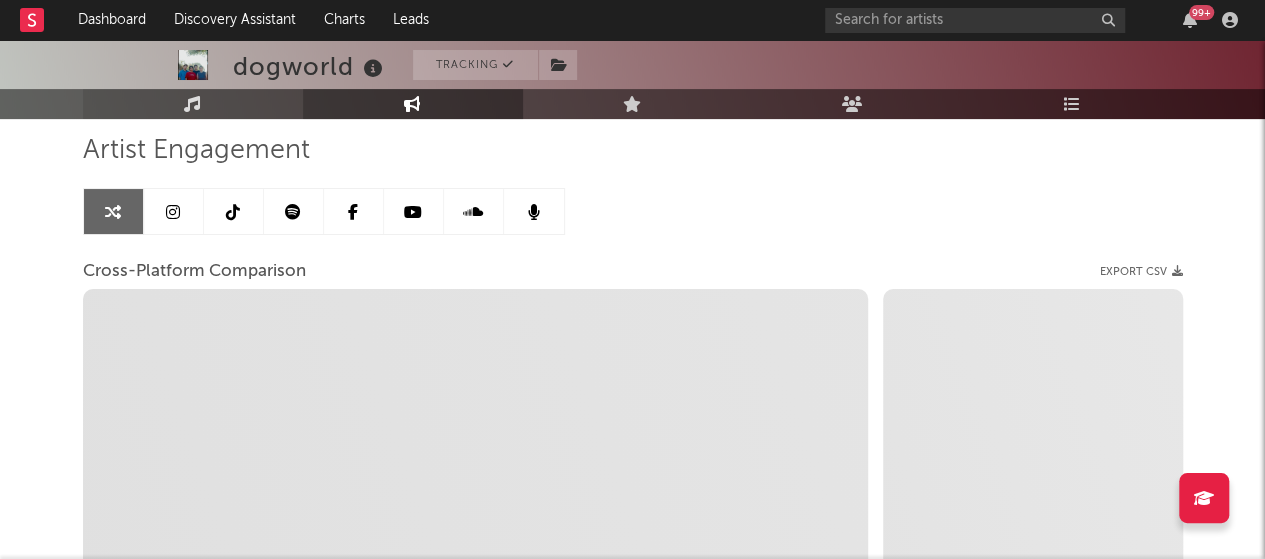 click on "Music" at bounding box center (193, 104) 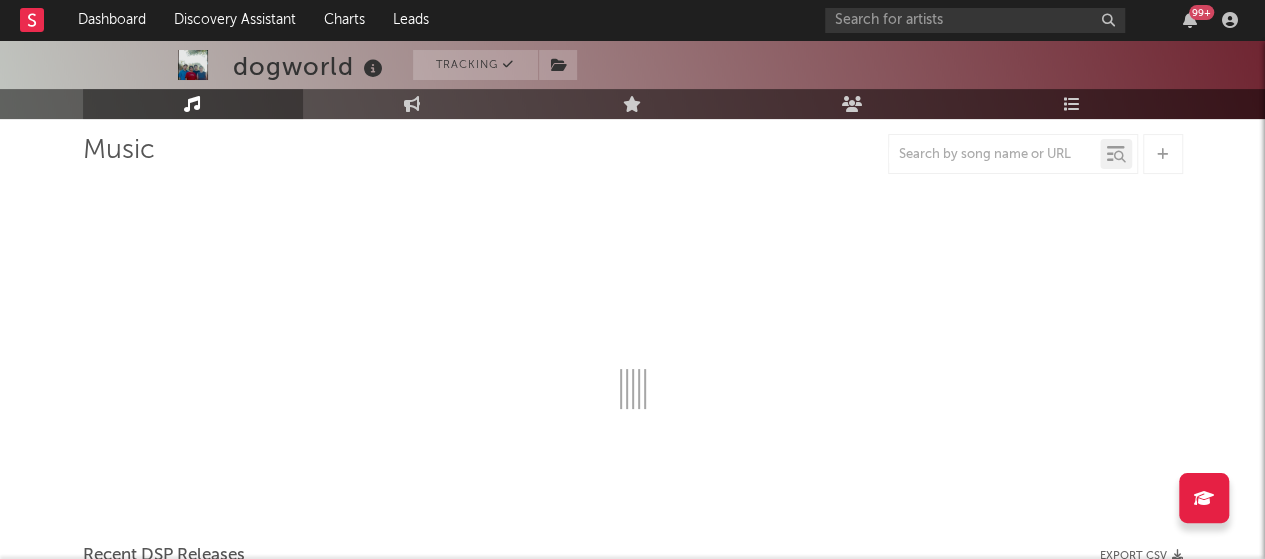 select on "6m" 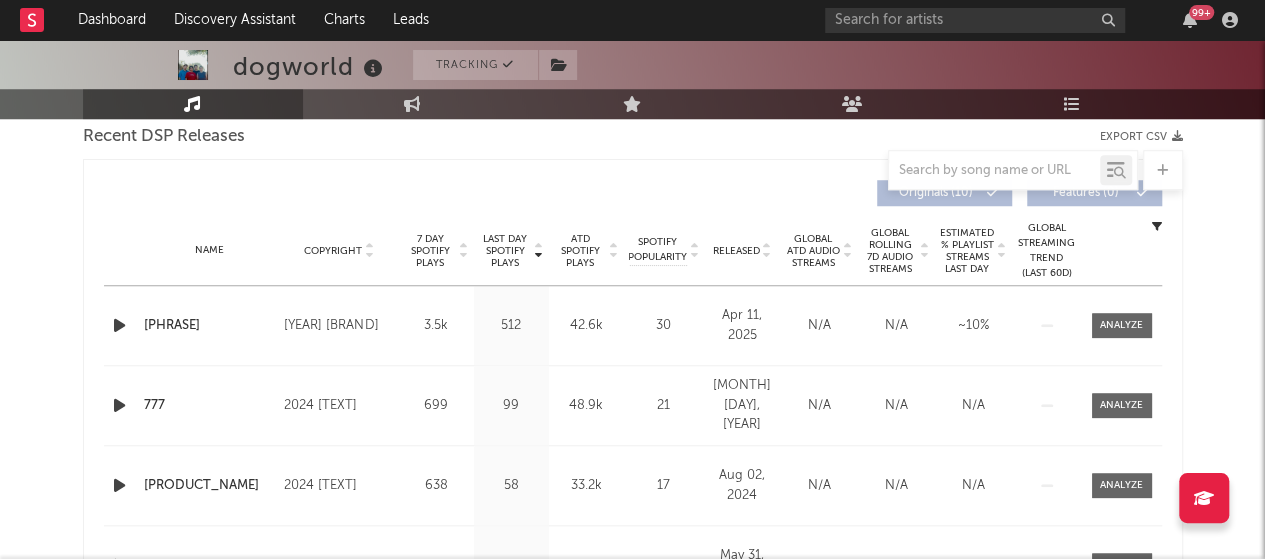 scroll, scrollTop: 736, scrollLeft: 0, axis: vertical 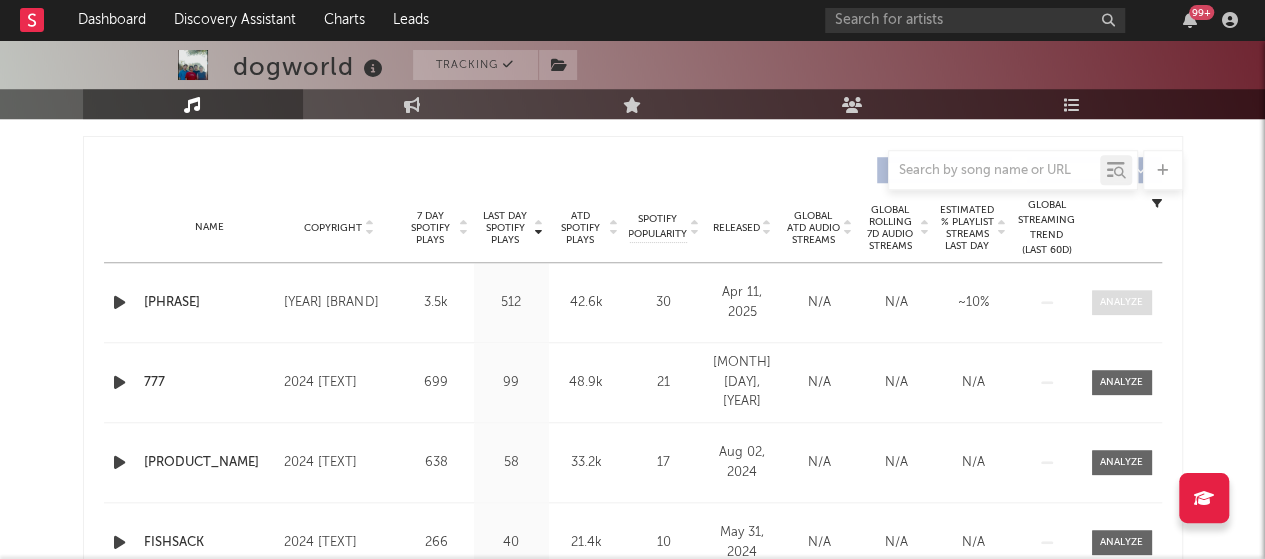click at bounding box center [1121, 302] 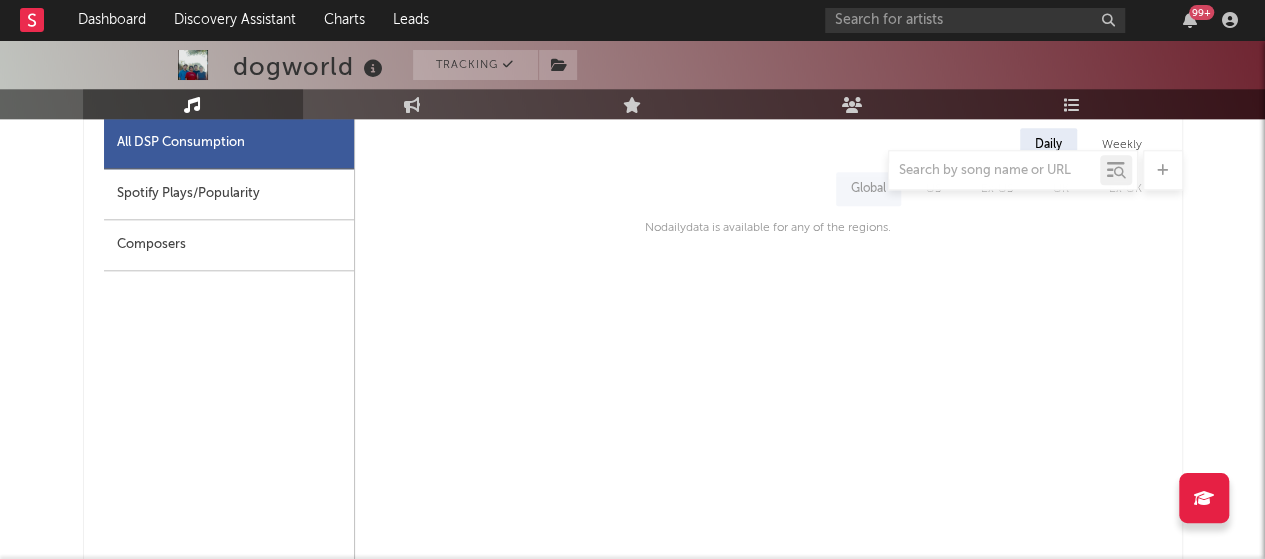 scroll, scrollTop: 936, scrollLeft: 0, axis: vertical 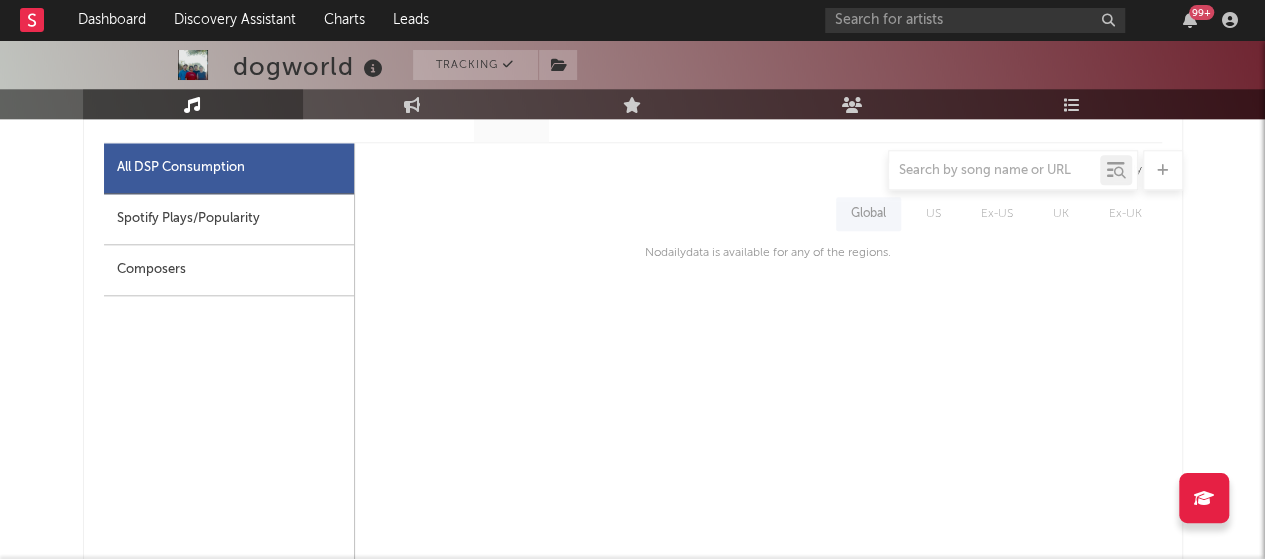 click on "Spotify Plays/Popularity" at bounding box center [229, 219] 